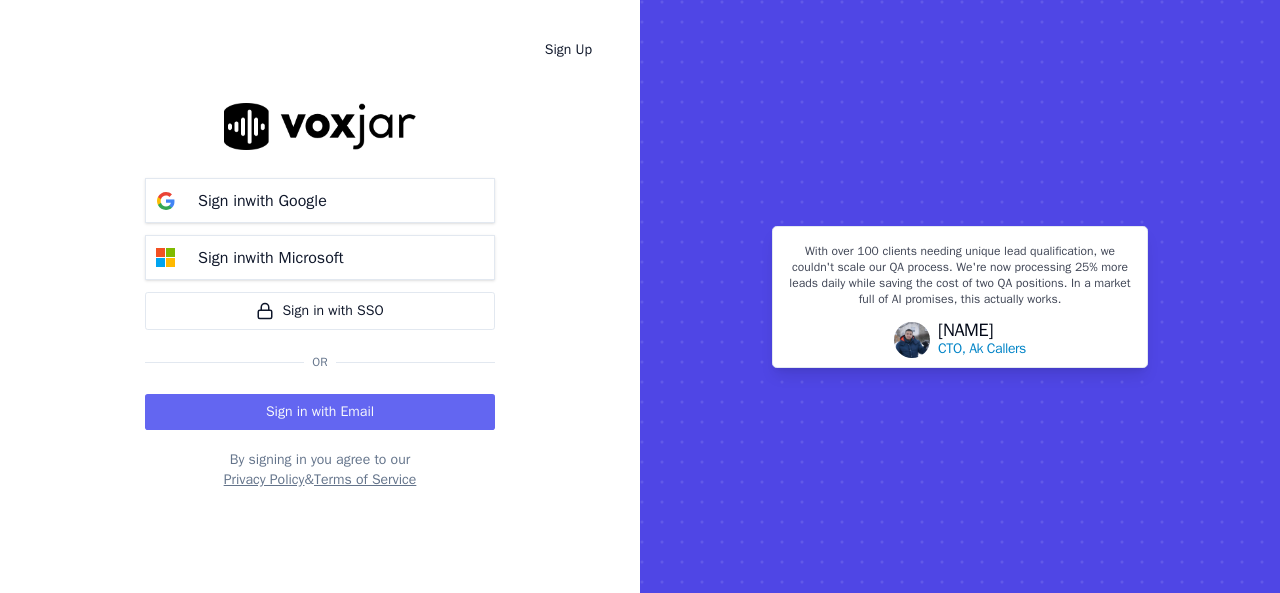 scroll, scrollTop: 0, scrollLeft: 0, axis: both 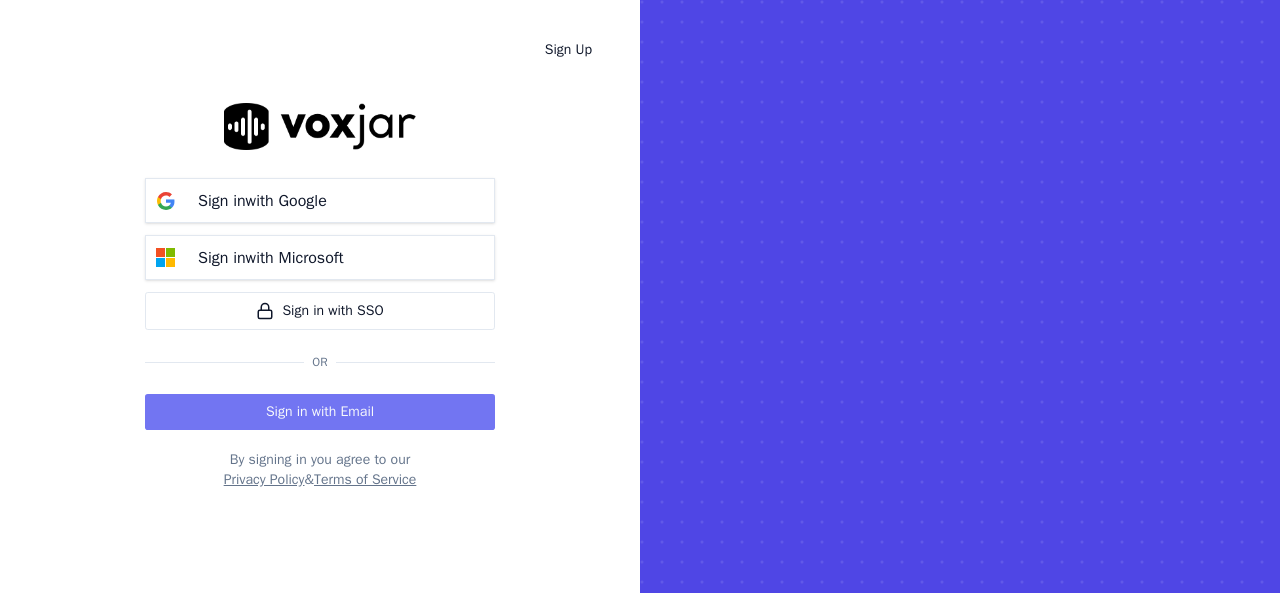 click on "Sign in with Email" at bounding box center (320, 412) 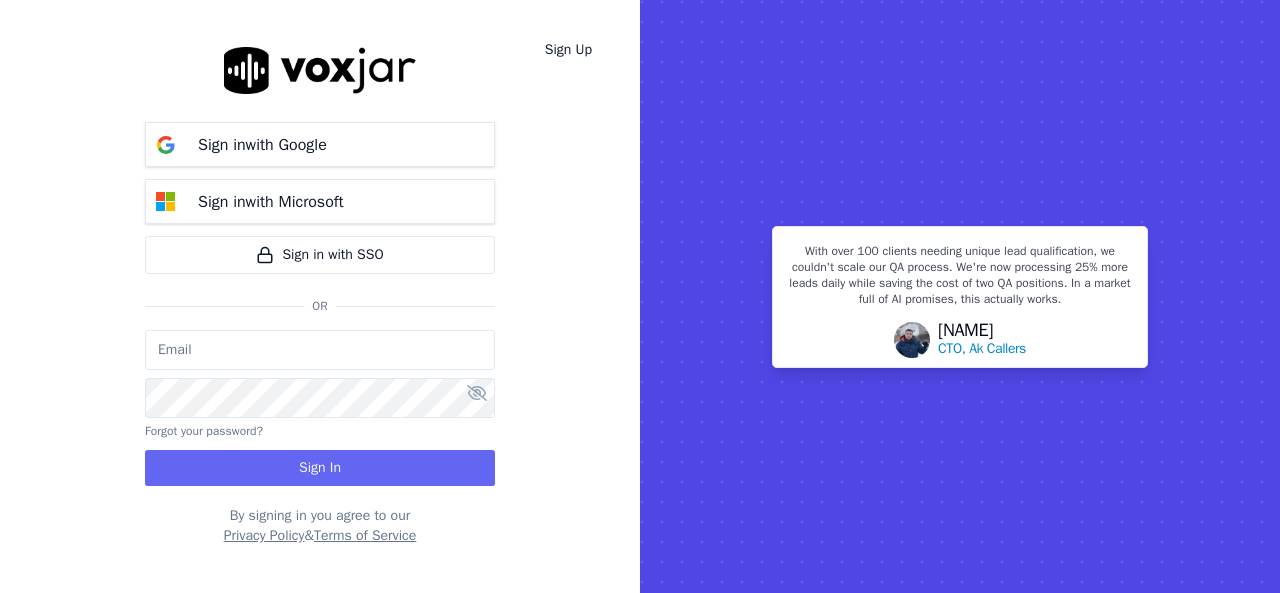 click at bounding box center [320, 350] 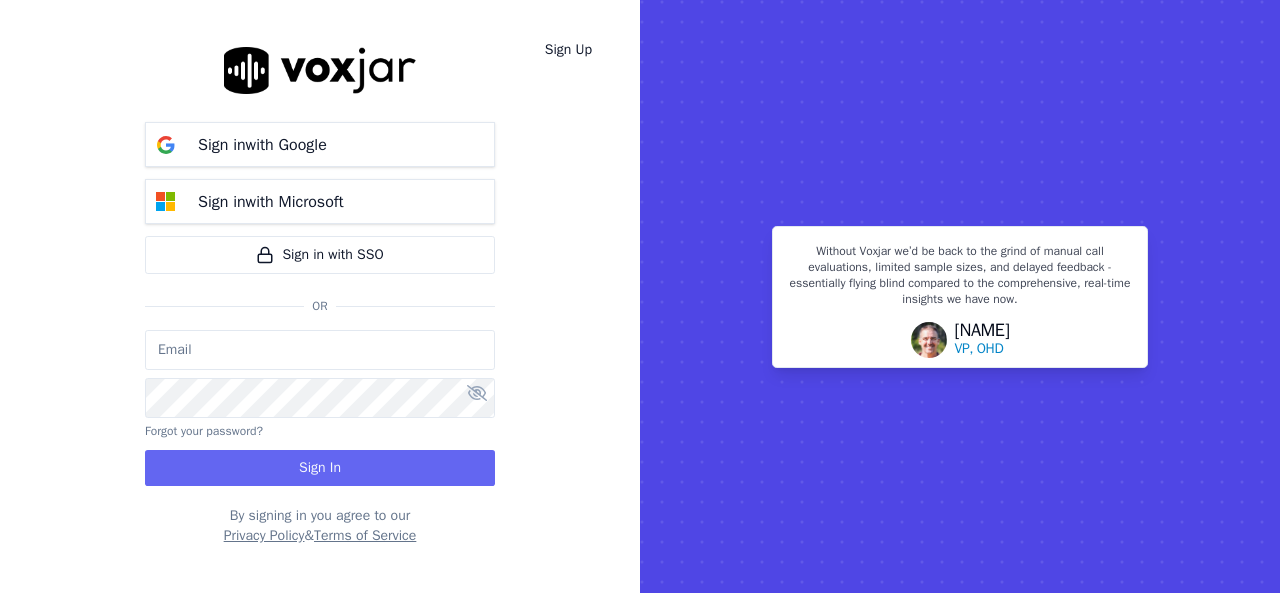 click 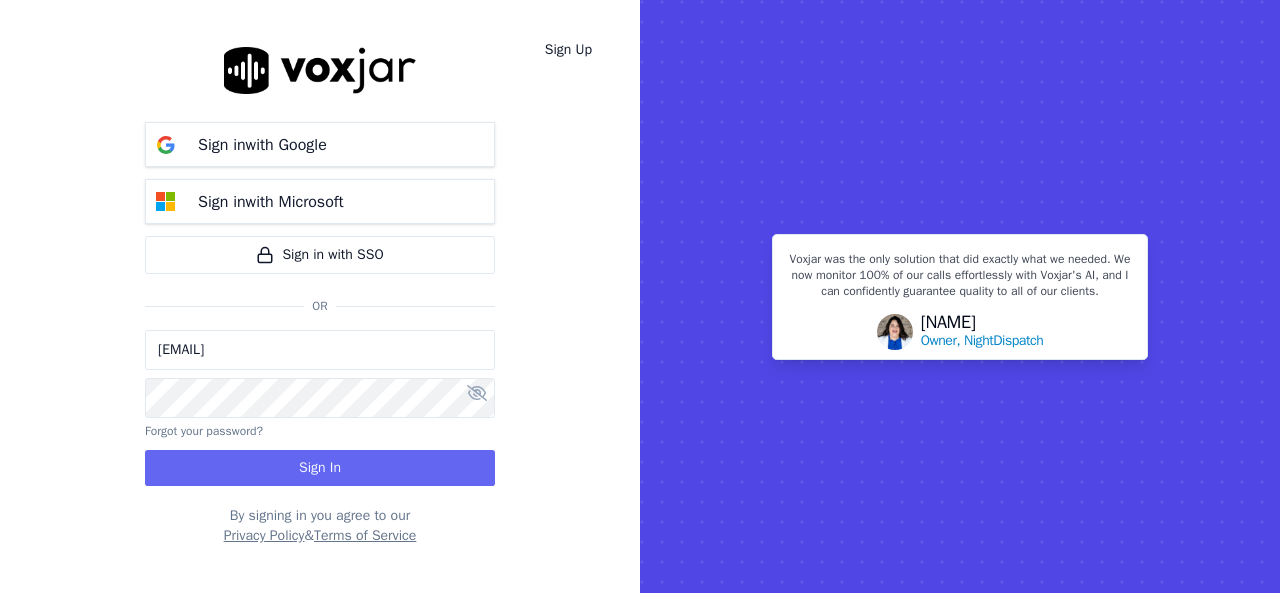type on "alejandro.ayala.baq@nwfg.net" 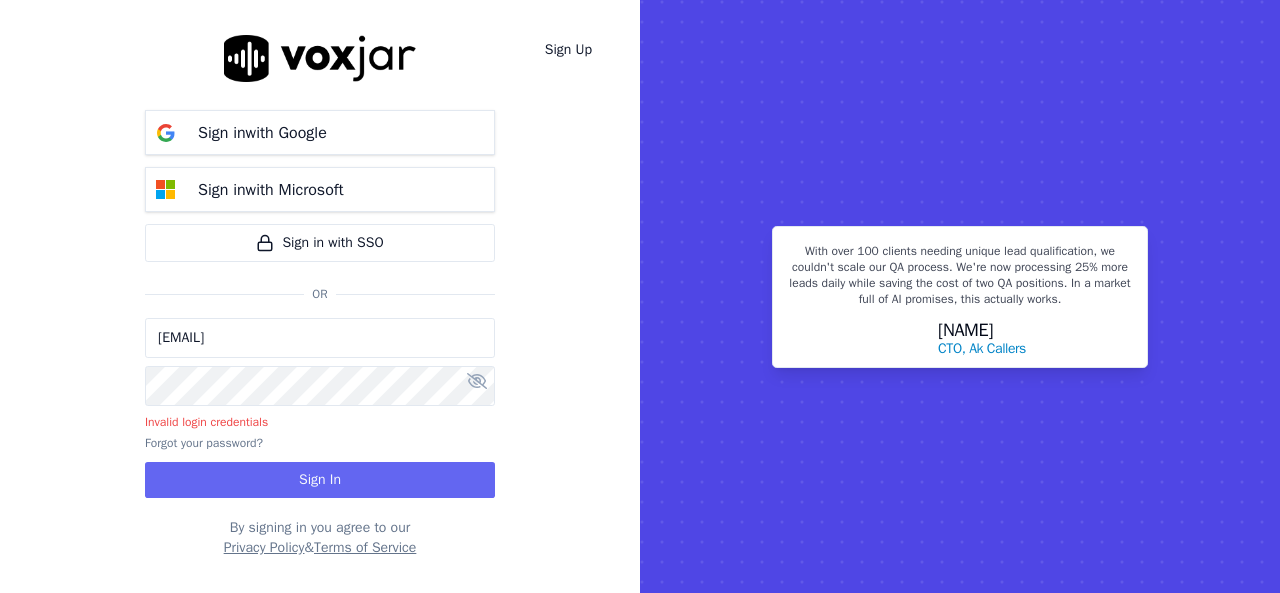 click at bounding box center (477, 381) 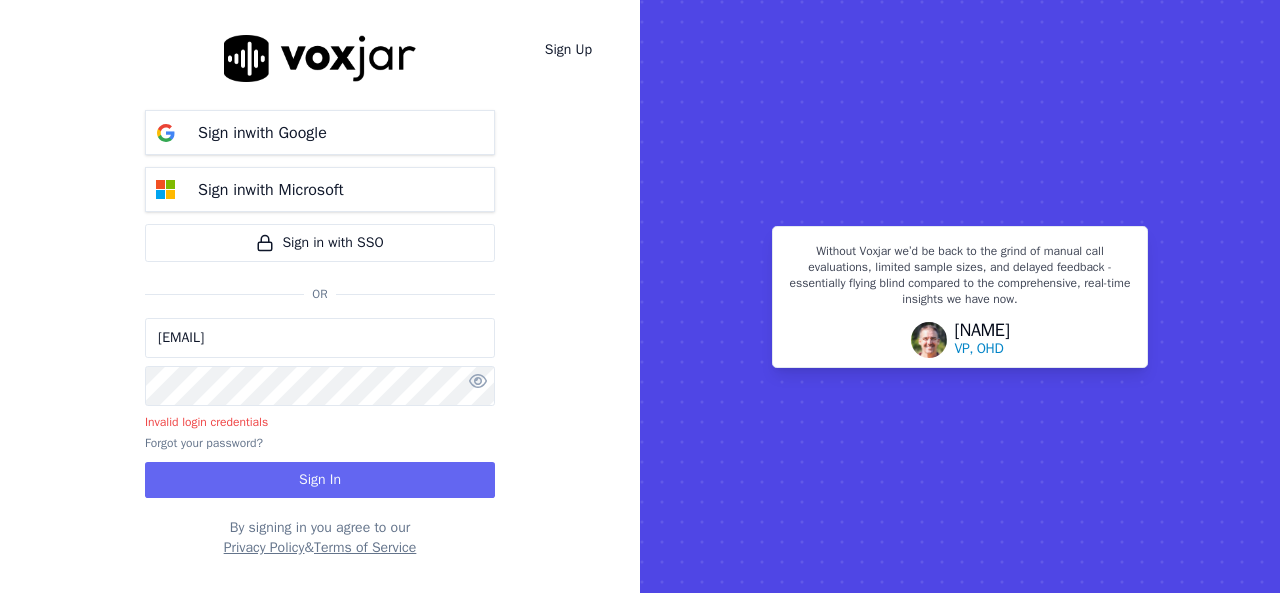 click on "Sign In" at bounding box center (320, 480) 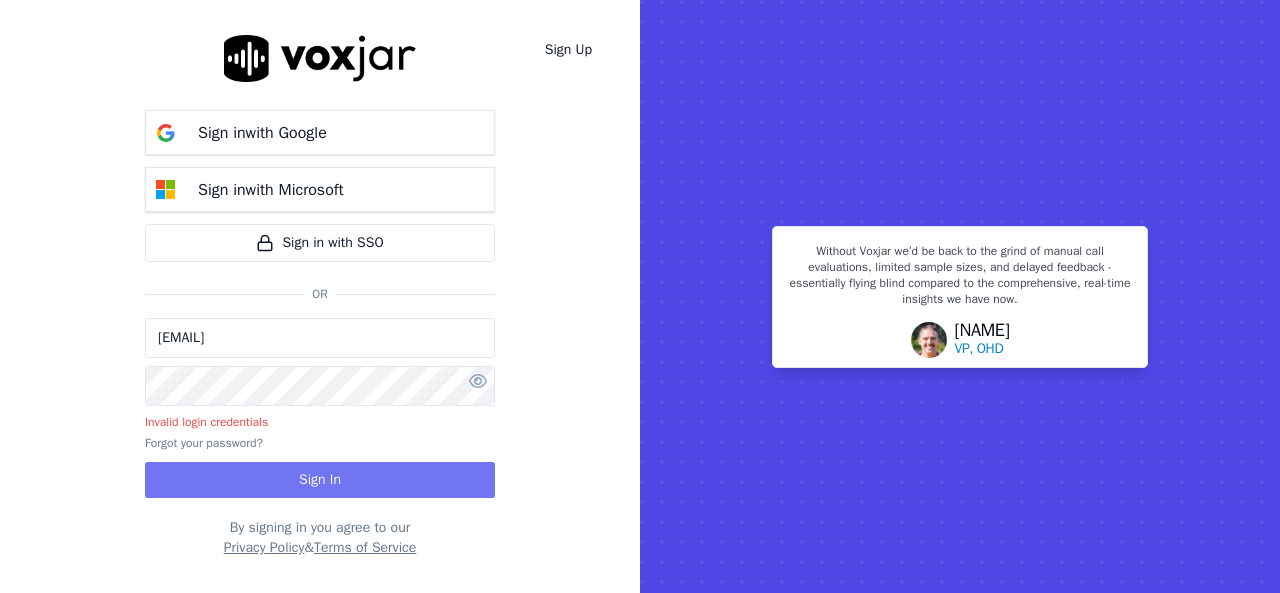 click on "Sign In" at bounding box center [320, 480] 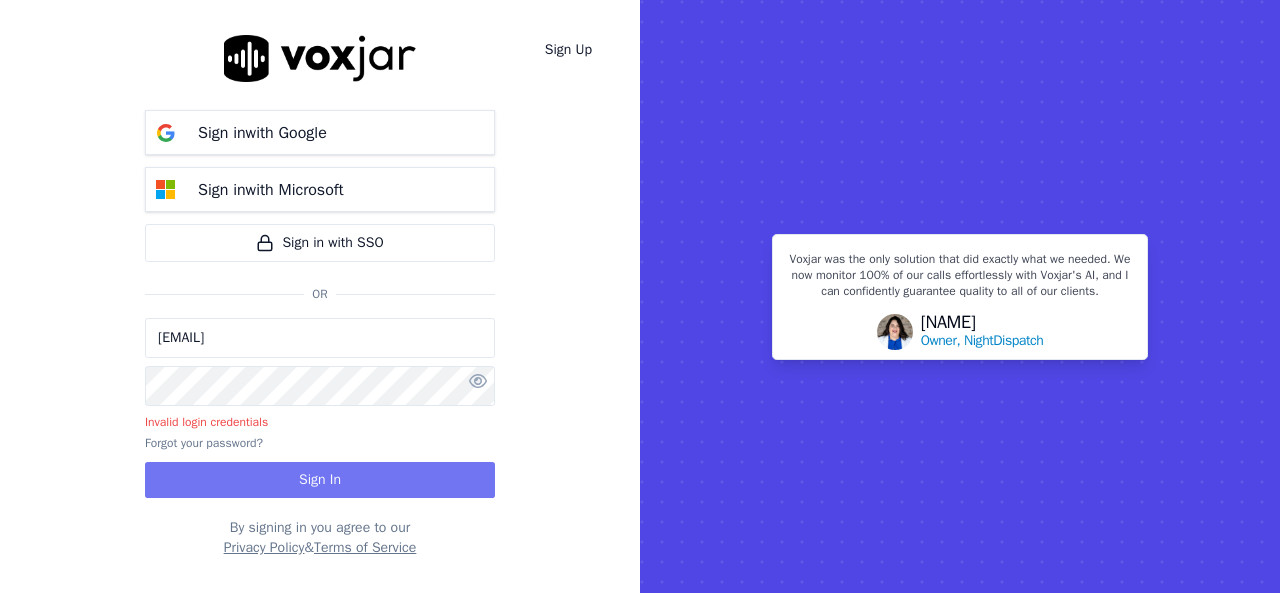 click on "Sign In" at bounding box center [320, 480] 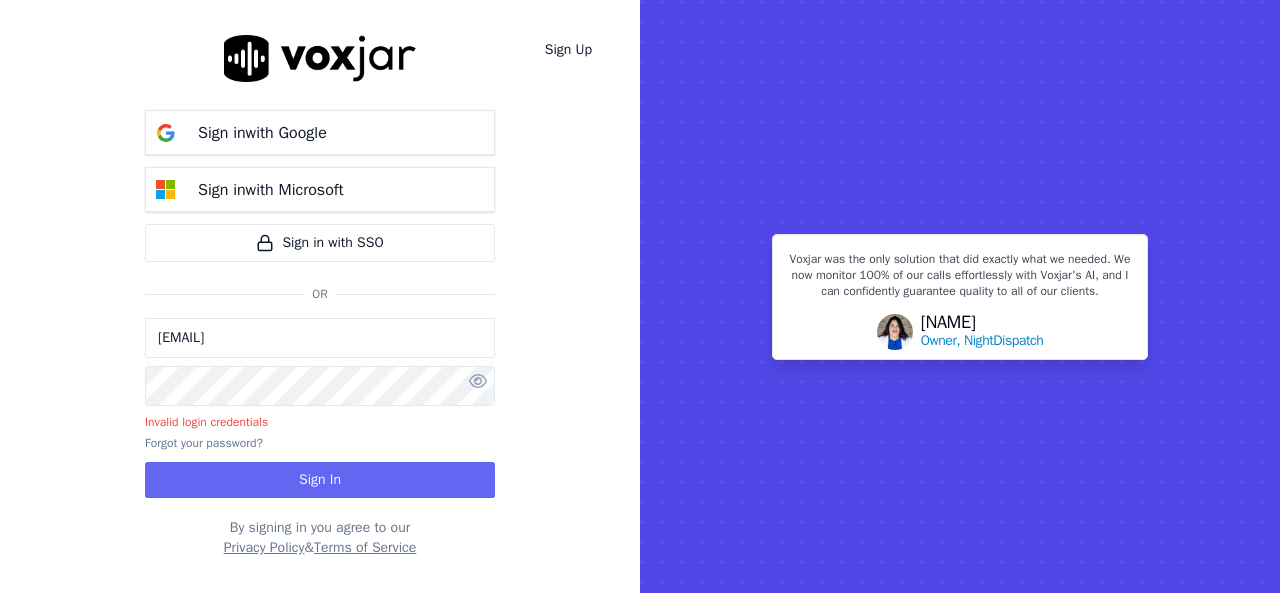 click 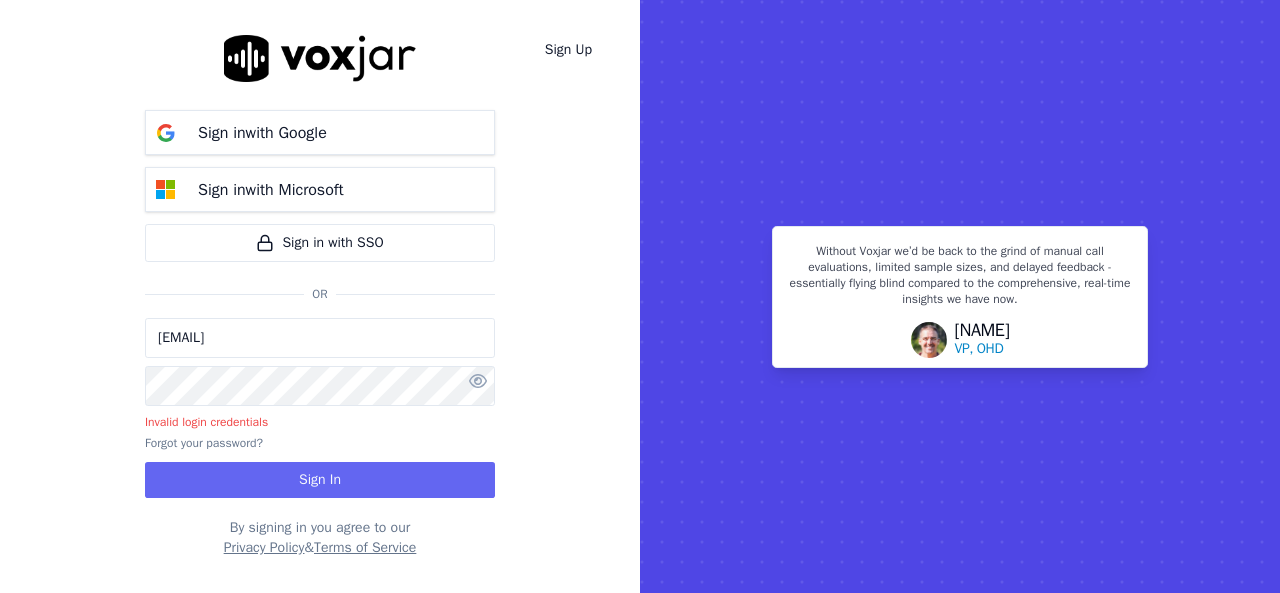 click on "Sign in  with Google       Sign in  with Microsoft     Sign in with SSO     Or   alejandro.ayala.baq@nwfg.net         Invalid login credentials   Forgot your password?
Sign In   By signing in you agree to our    Privacy Policy  &  Terms of Service" 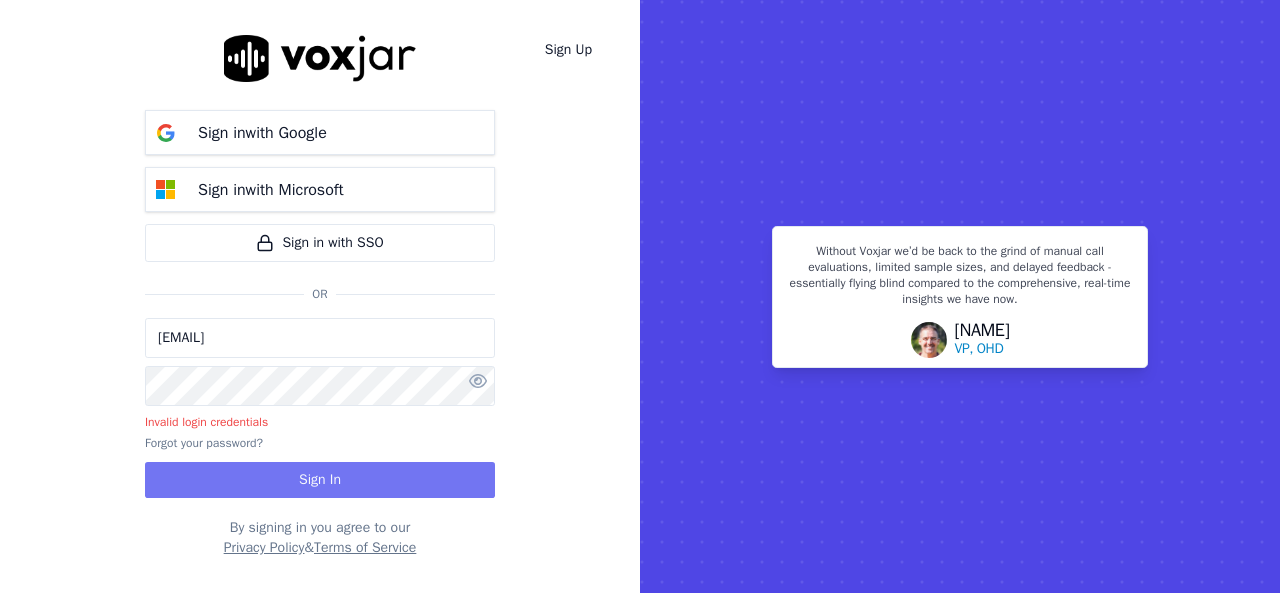 click on "Sign In" at bounding box center [320, 480] 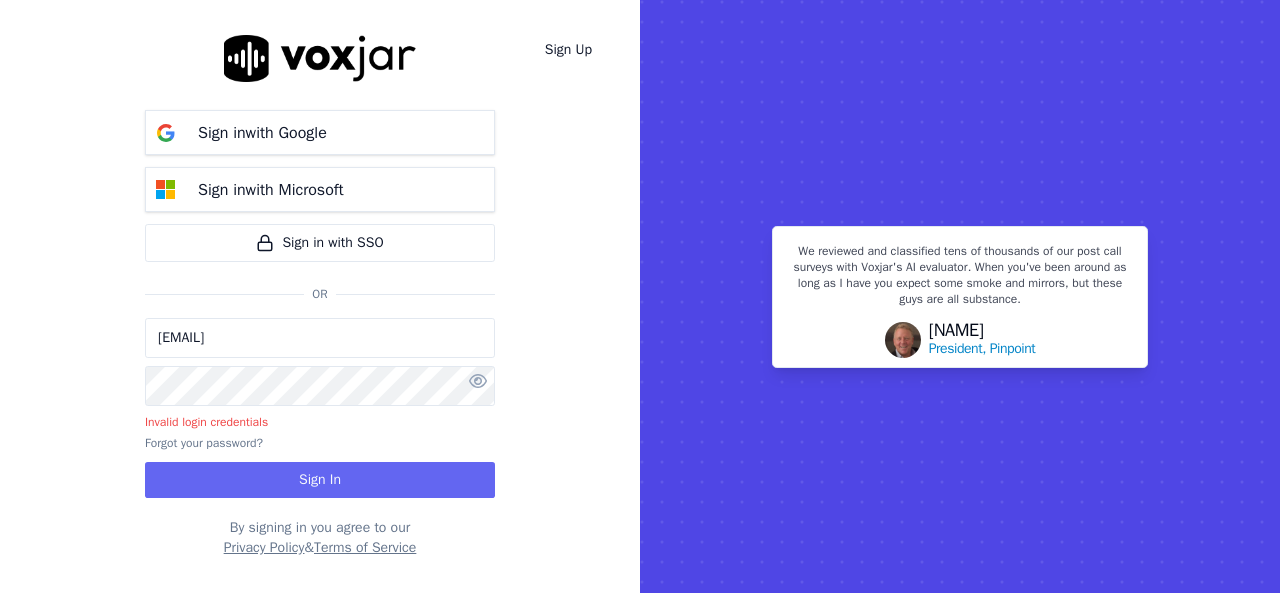 drag, startPoint x: 352, startPoint y: 337, endPoint x: 127, endPoint y: 367, distance: 226.9912 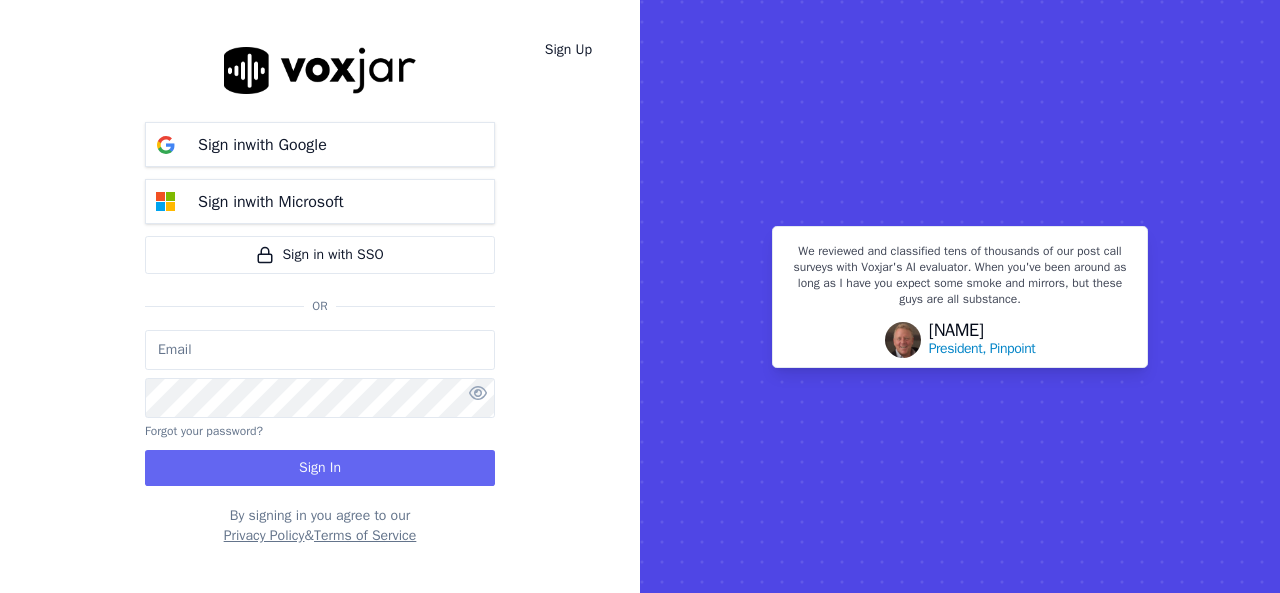 click on "Sign Up       Sign in  with Google       Sign in  with Microsoft     Sign in with SSO     Or             Forgot your password?
Sign In   By signing in you agree to our    Privacy Policy  &  Terms of Service" at bounding box center [320, 296] 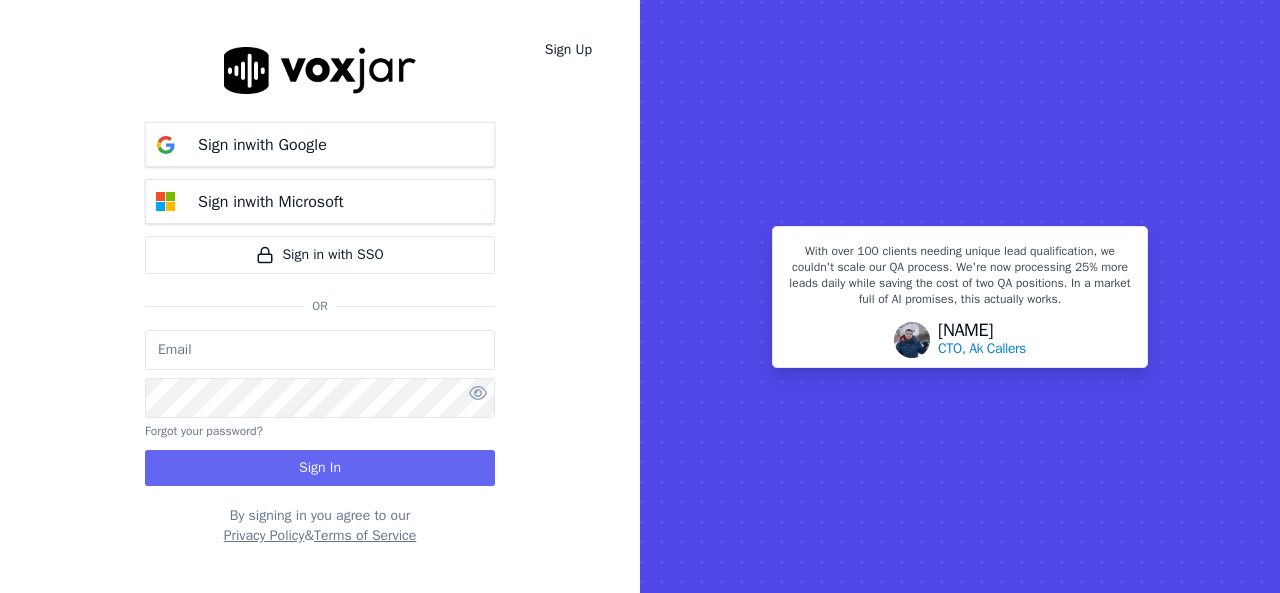 paste on "mailto:shadia.decastro.baq@nwfg.net" 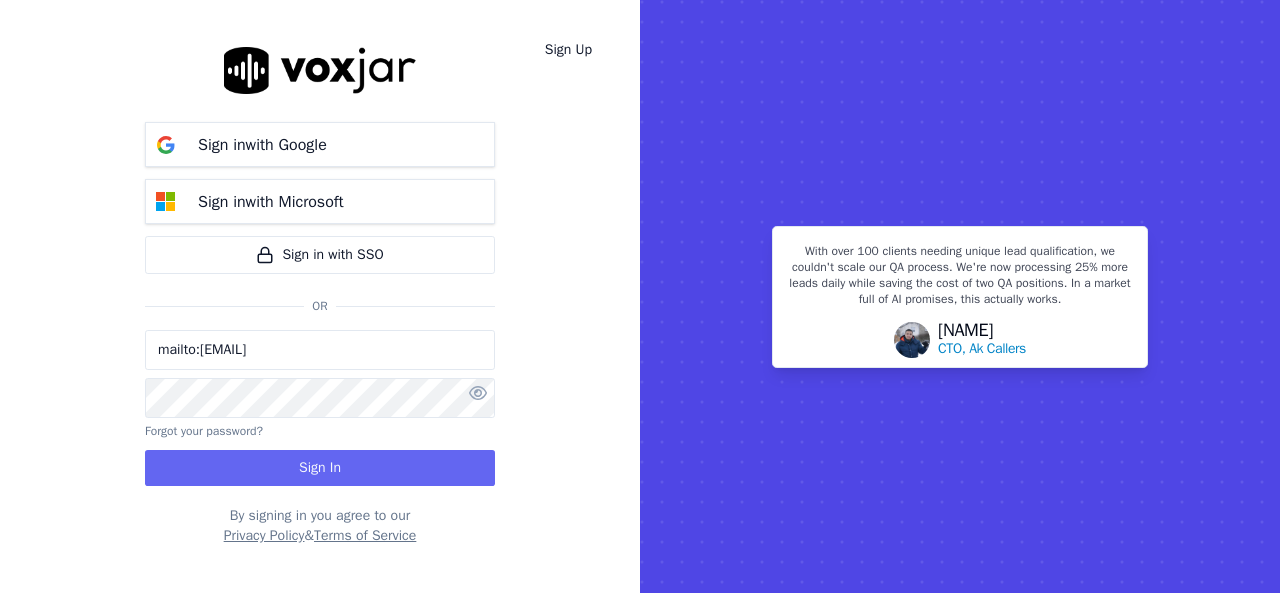 click on "mailto:shadia.decastro.baq@nwfg.net" at bounding box center (320, 350) 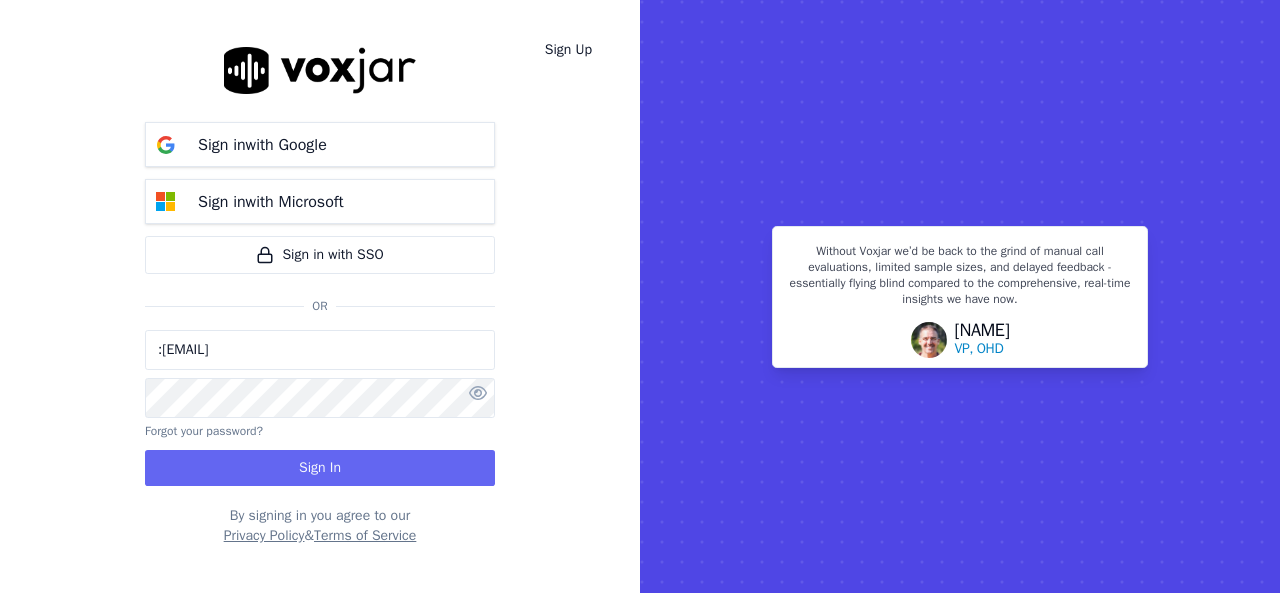 click on ":shadia.decastro.baq@nwfg.net" at bounding box center (320, 350) 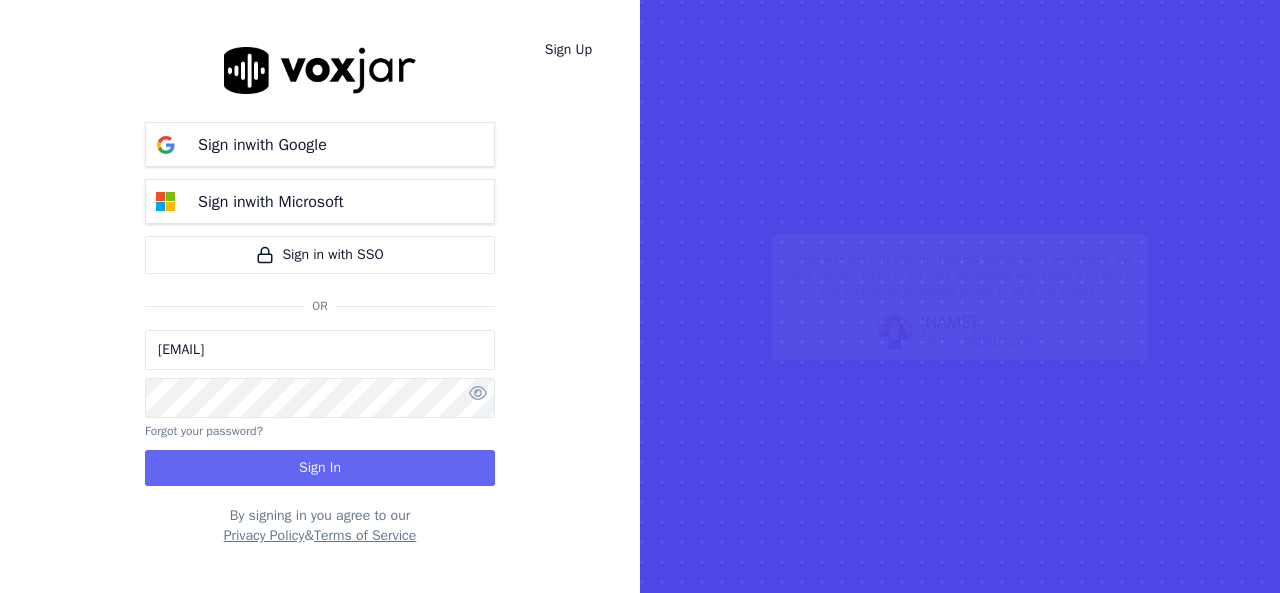 type on "[EMAIL]" 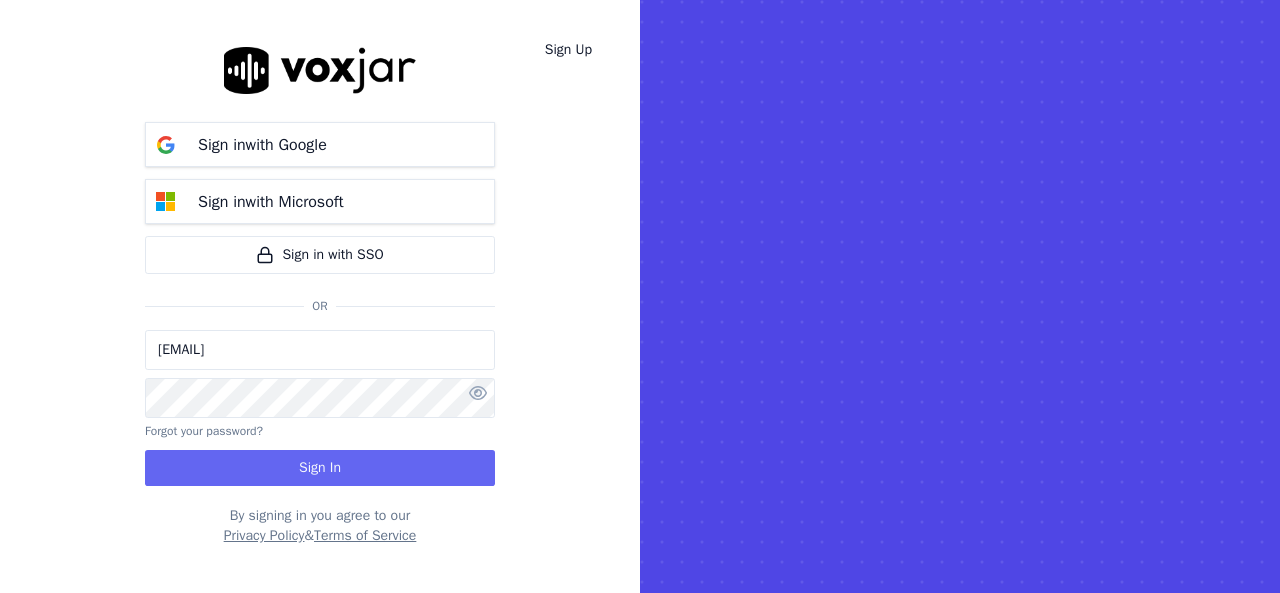 click on "Sign In" at bounding box center (320, 468) 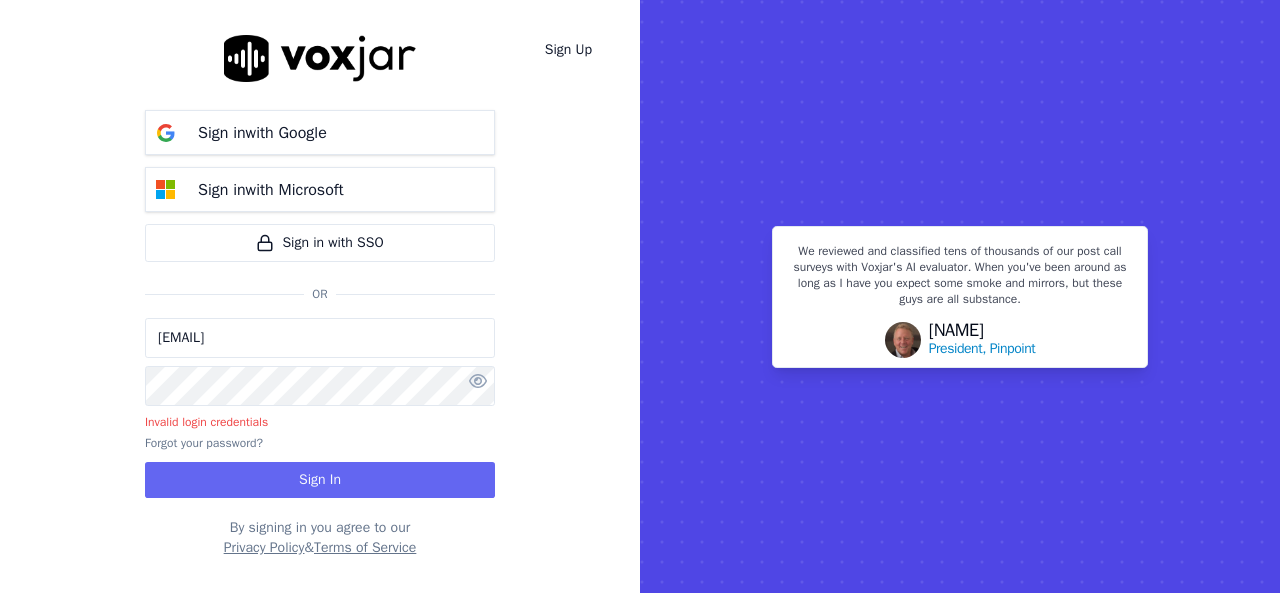 click on "[EMAIL]" at bounding box center [320, 338] 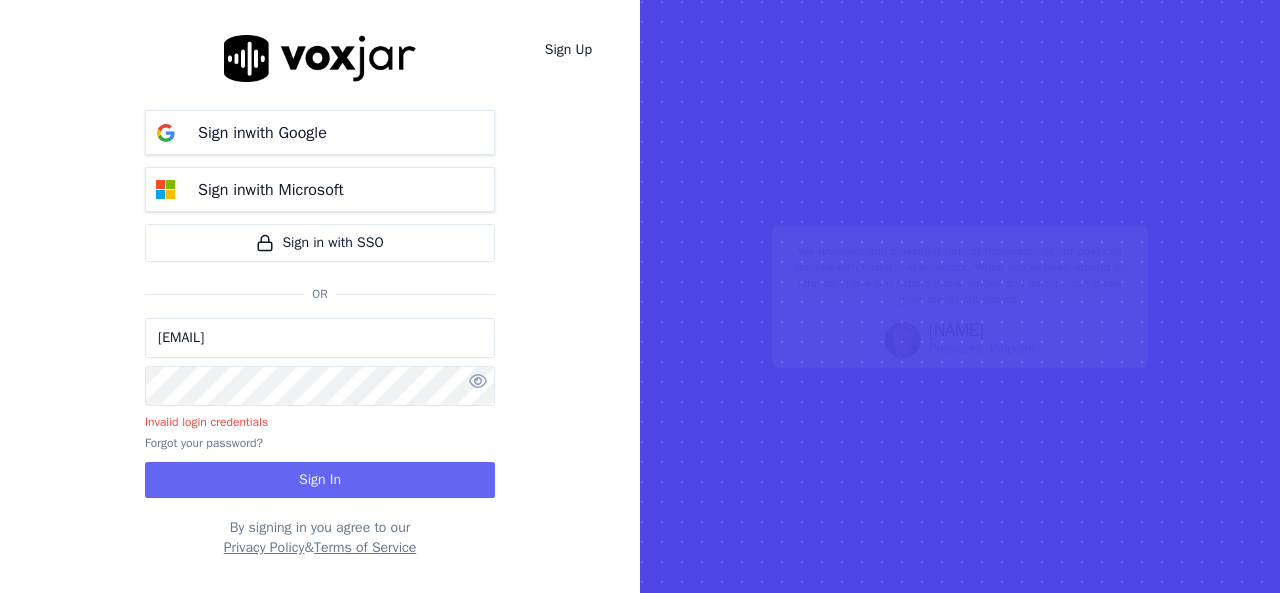 click on "Sign Up       Sign in  with Google       Sign in  with Microsoft     Sign in with SSO     Or   shadia.decastro.baq@nwfg.net         Invalid login credentials   Forgot your password?
Sign In   By signing in you agree to our    Privacy Policy  &  Terms of Service" at bounding box center [320, 296] 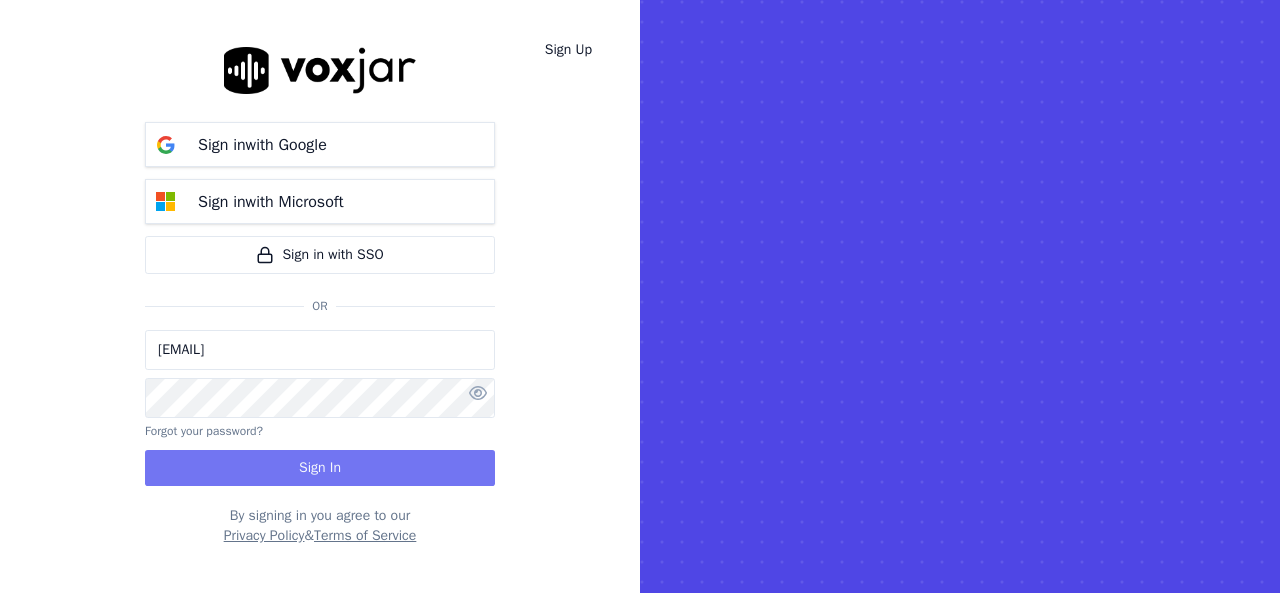 click on "Sign In" at bounding box center (320, 468) 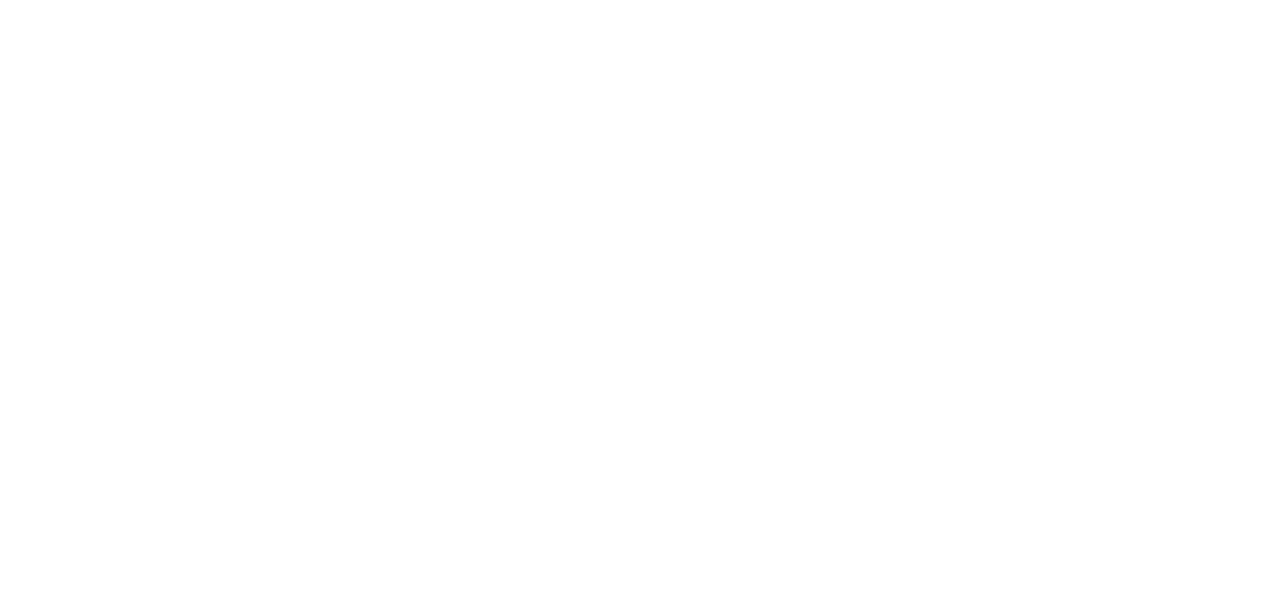 scroll, scrollTop: 0, scrollLeft: 0, axis: both 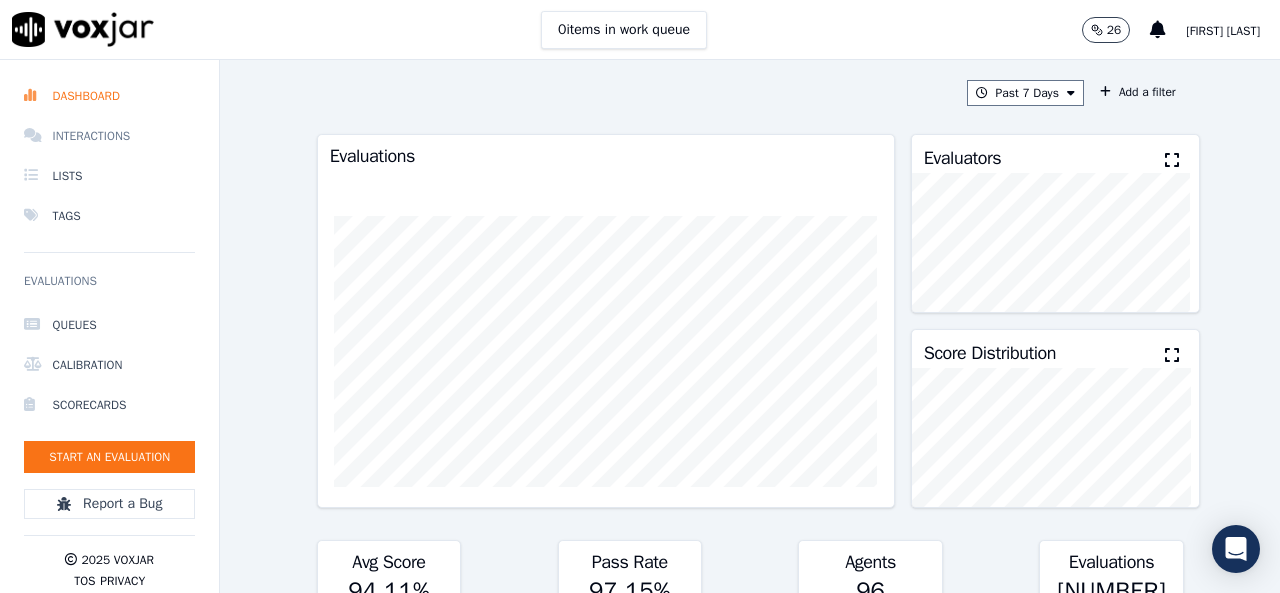 click on "Interactions" at bounding box center (109, 136) 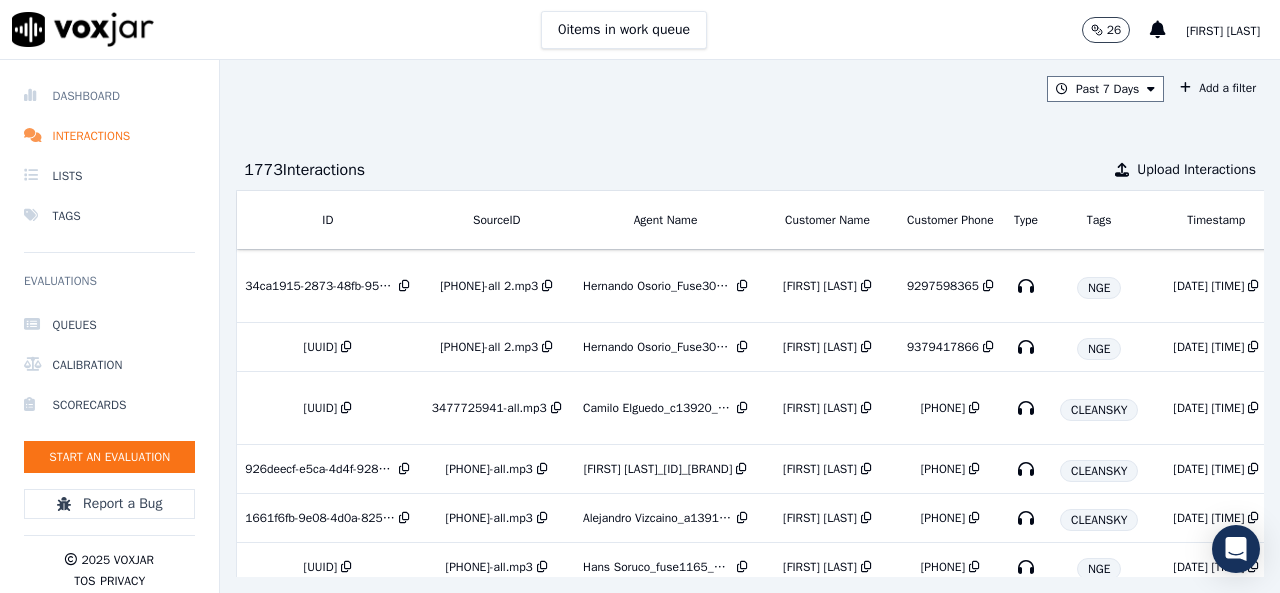 click on "Dashboard" at bounding box center (109, 96) 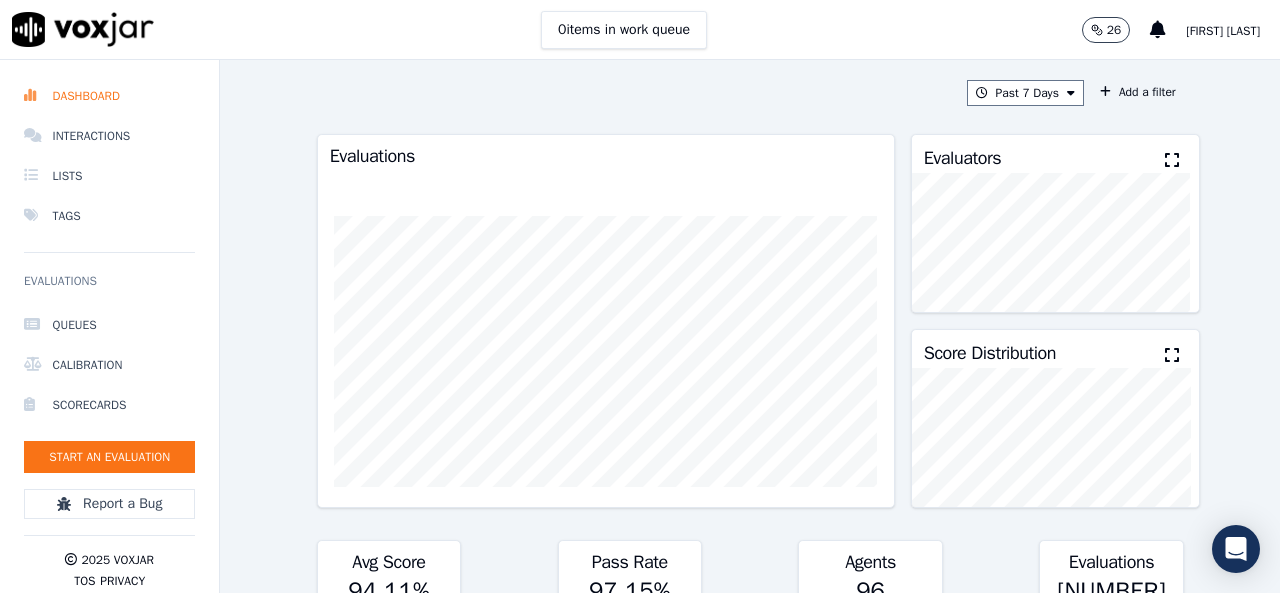 click on "[FIRST] [LAST]" at bounding box center (1223, 31) 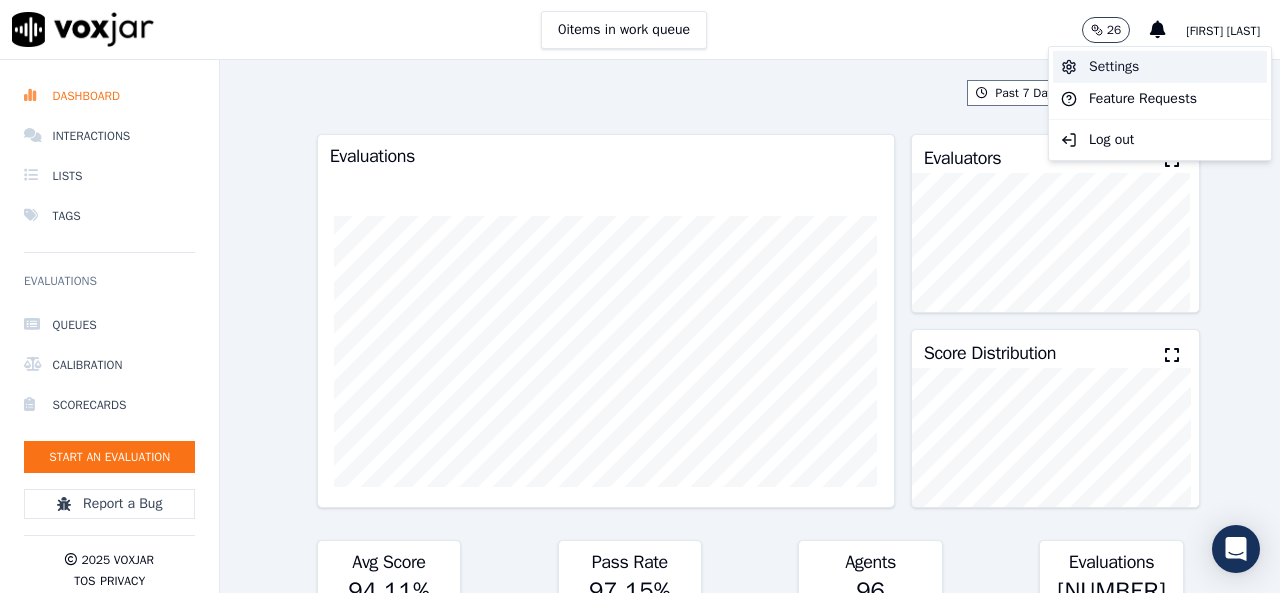 click on "Settings" at bounding box center [1160, 67] 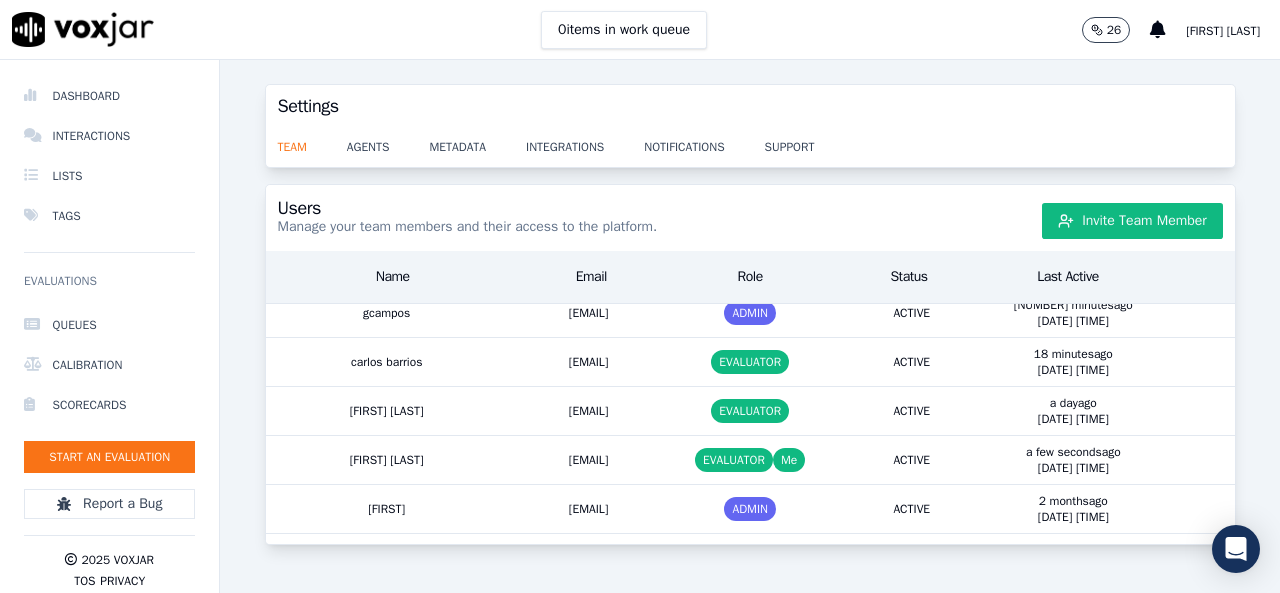 scroll, scrollTop: 65, scrollLeft: 0, axis: vertical 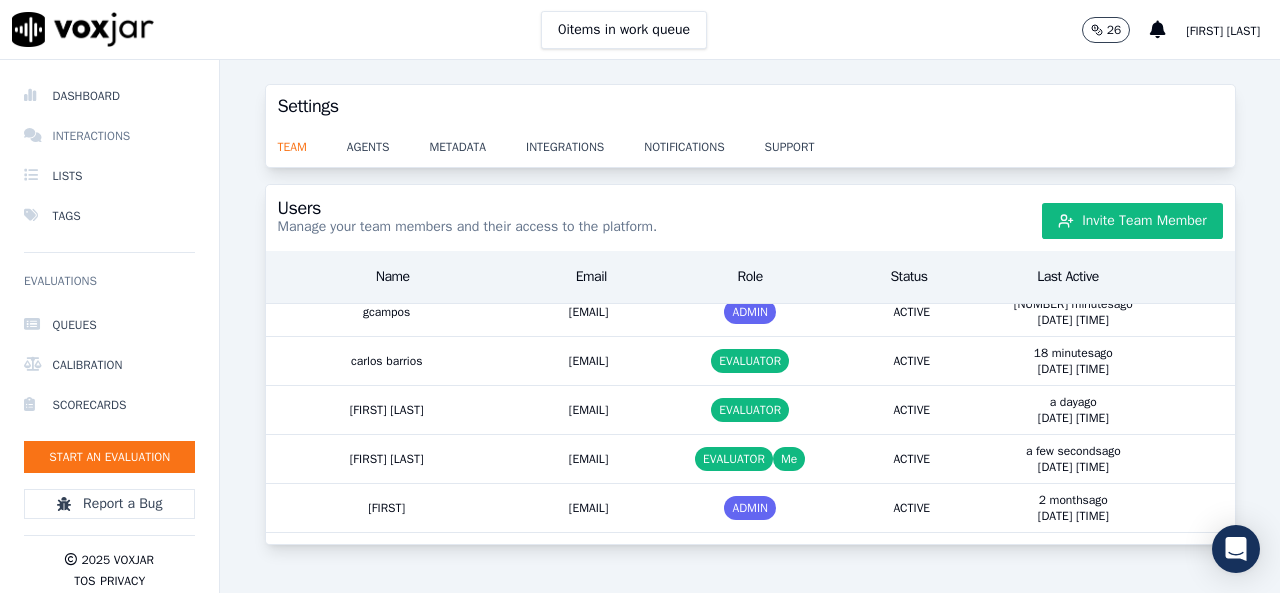 click on "Interactions" at bounding box center [109, 136] 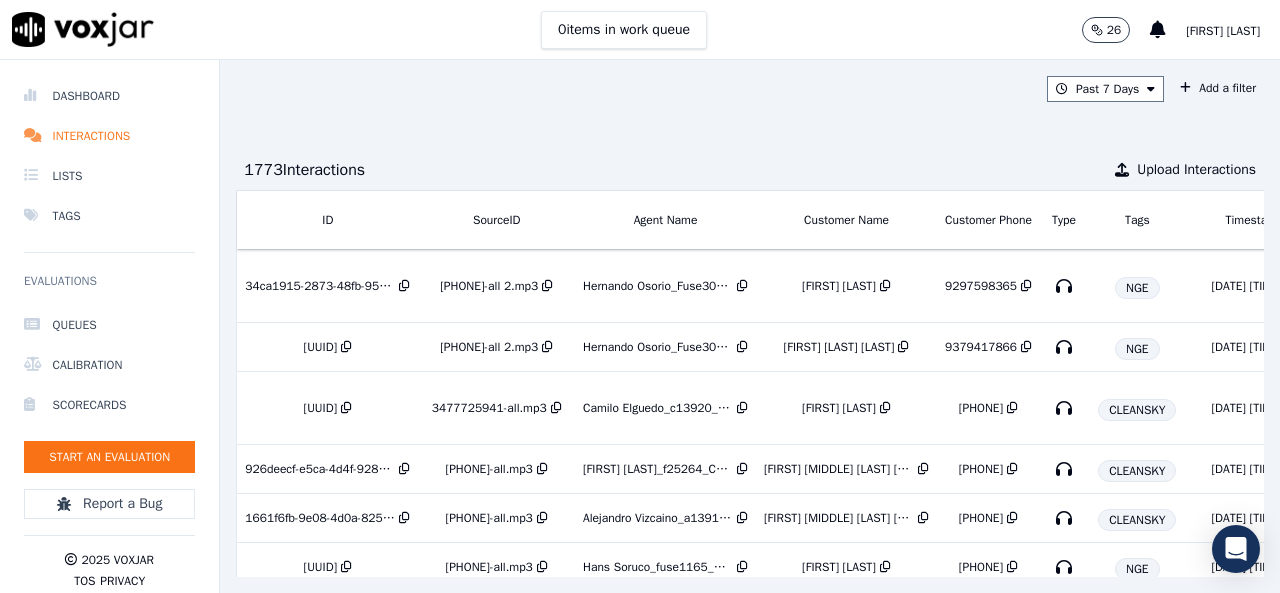 scroll, scrollTop: 0, scrollLeft: 0, axis: both 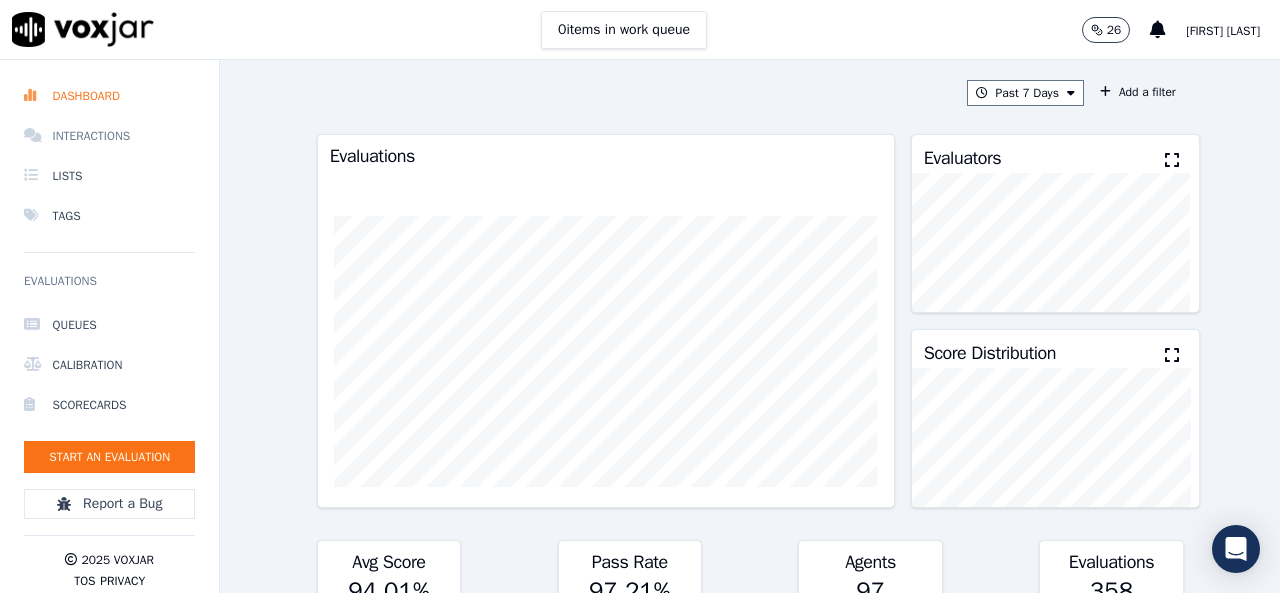 click on "Interactions" at bounding box center [109, 136] 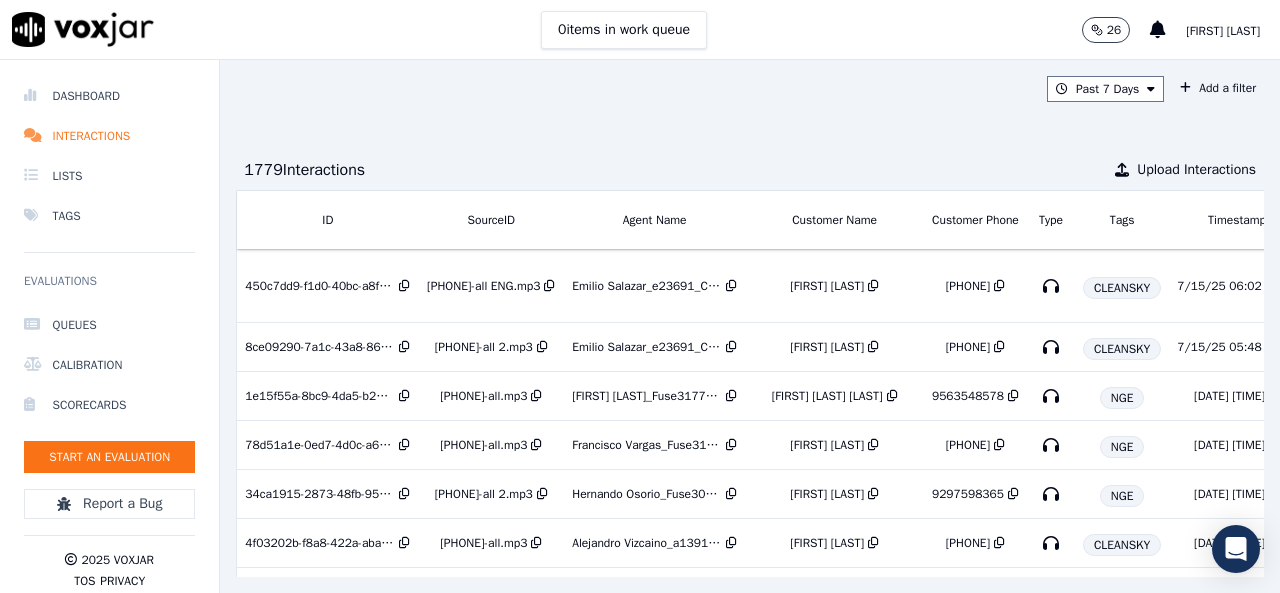click on "[FIRST] [LAST]" at bounding box center (1223, 31) 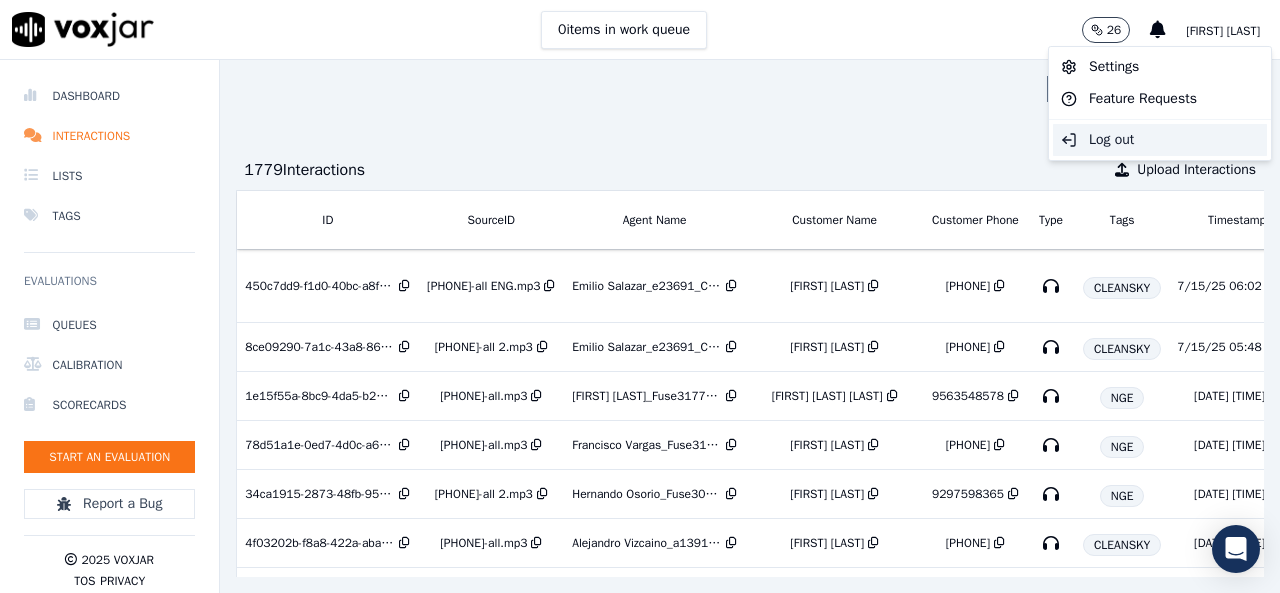 click on "Log out" at bounding box center (1160, 140) 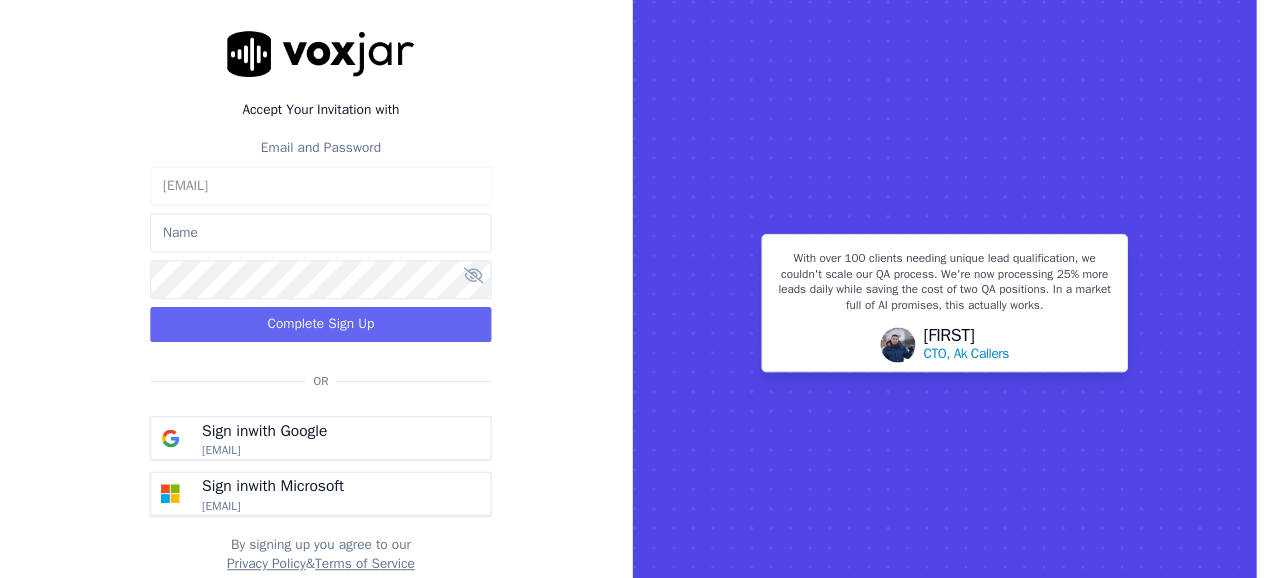 scroll, scrollTop: 0, scrollLeft: 0, axis: both 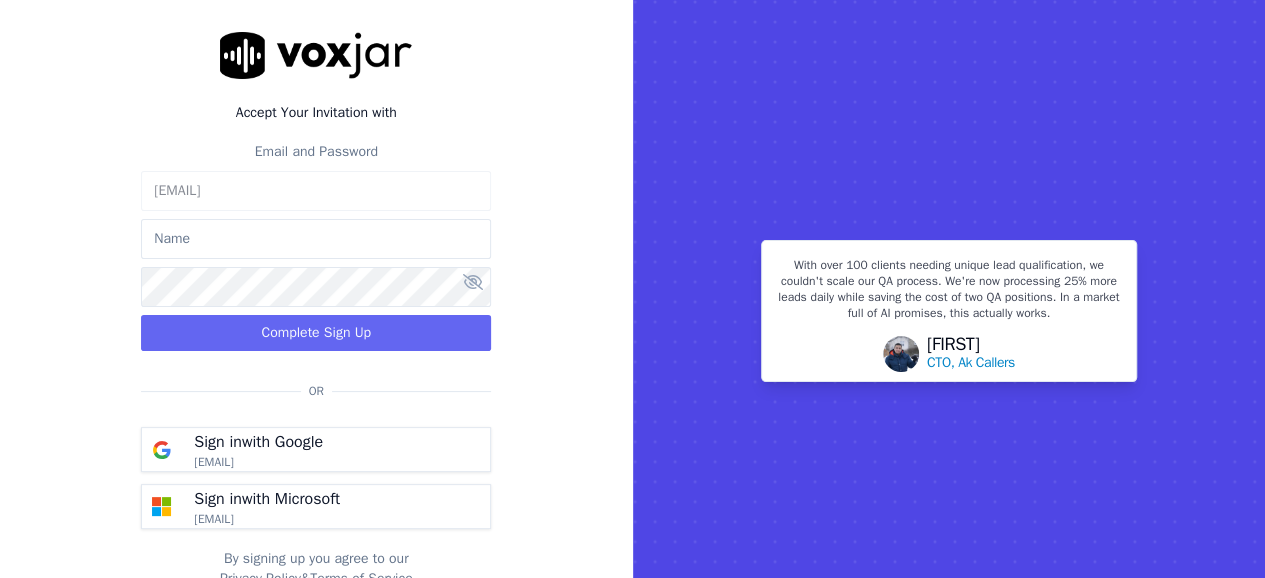 type on "[FIRST] [LAST]" 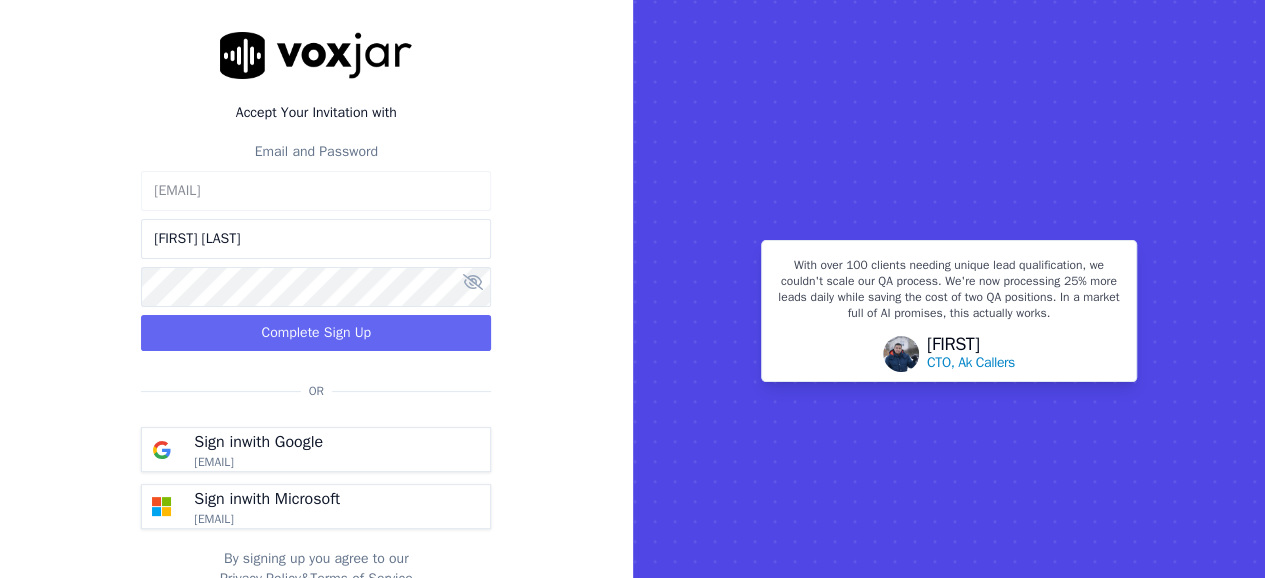 click on "[FIRST] [LAST]" 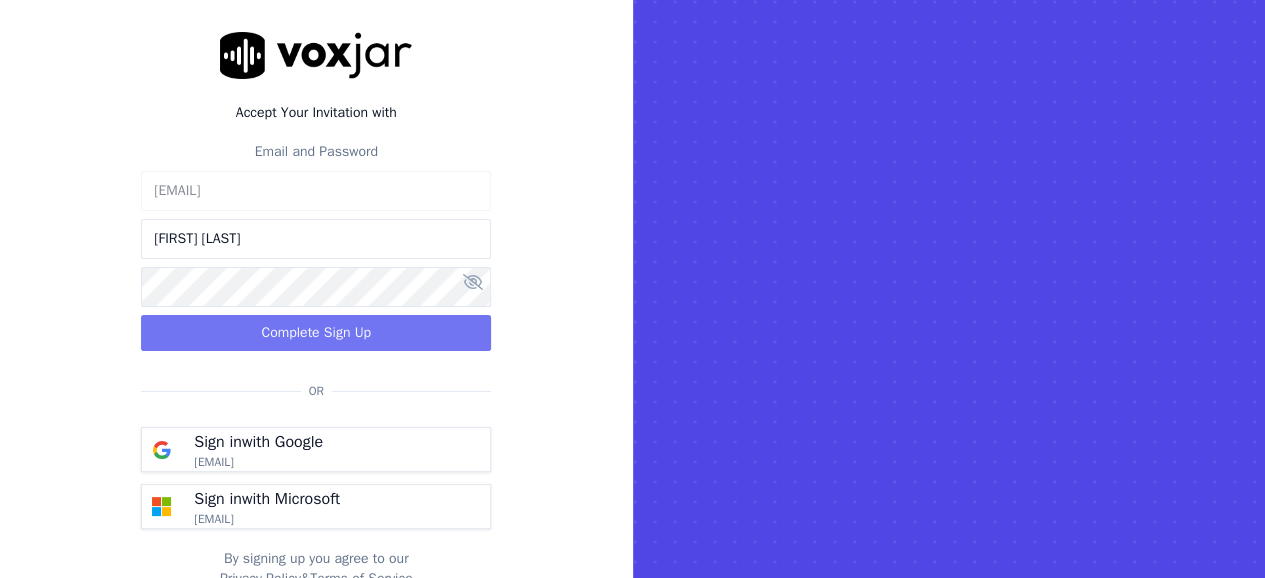 click on "Complete Sign Up" 